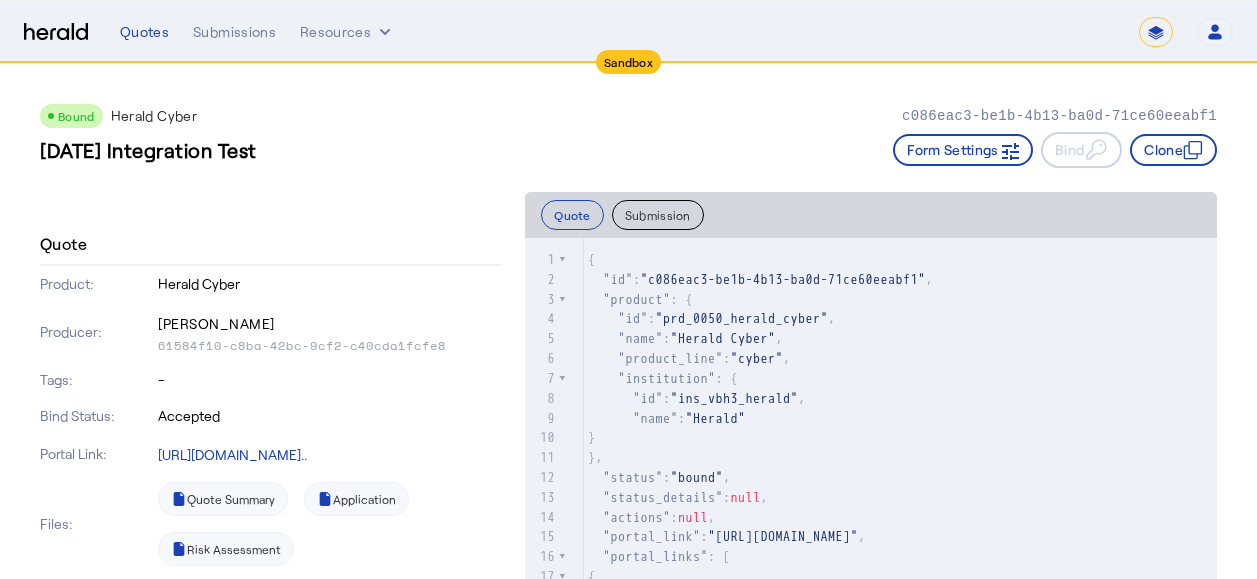 scroll, scrollTop: 0, scrollLeft: 0, axis: both 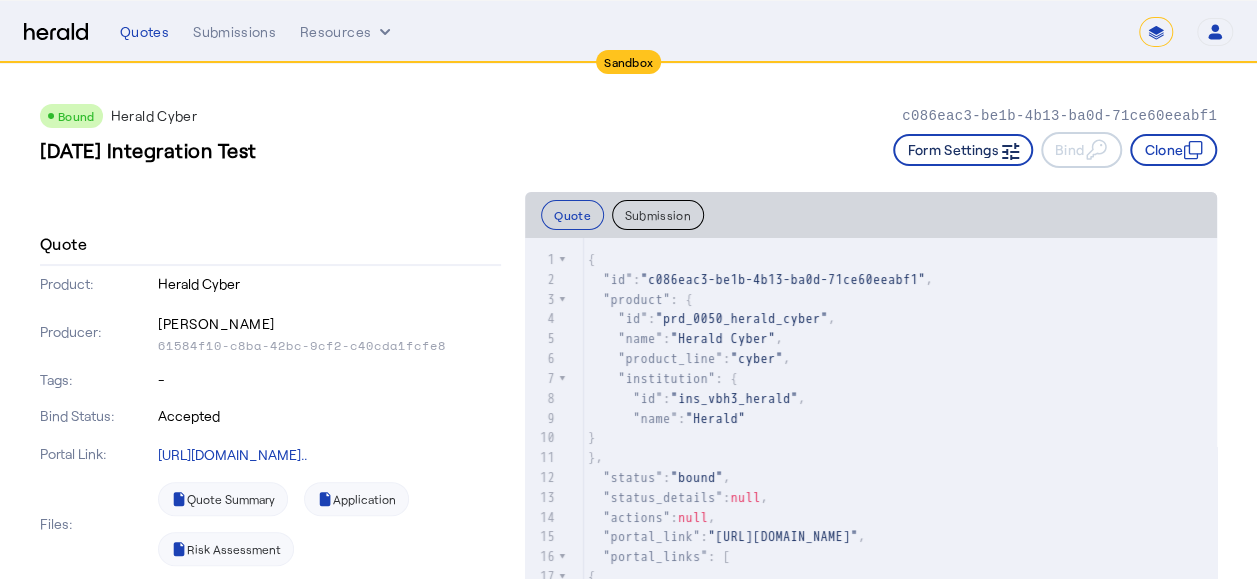 click on "Form Settings" 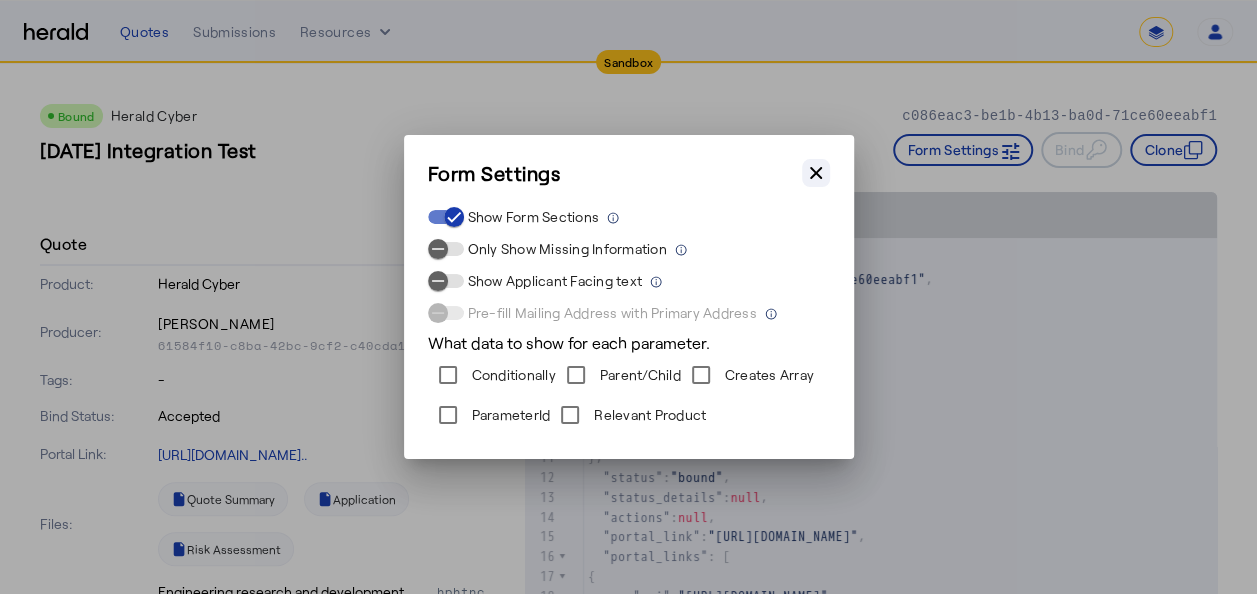 click 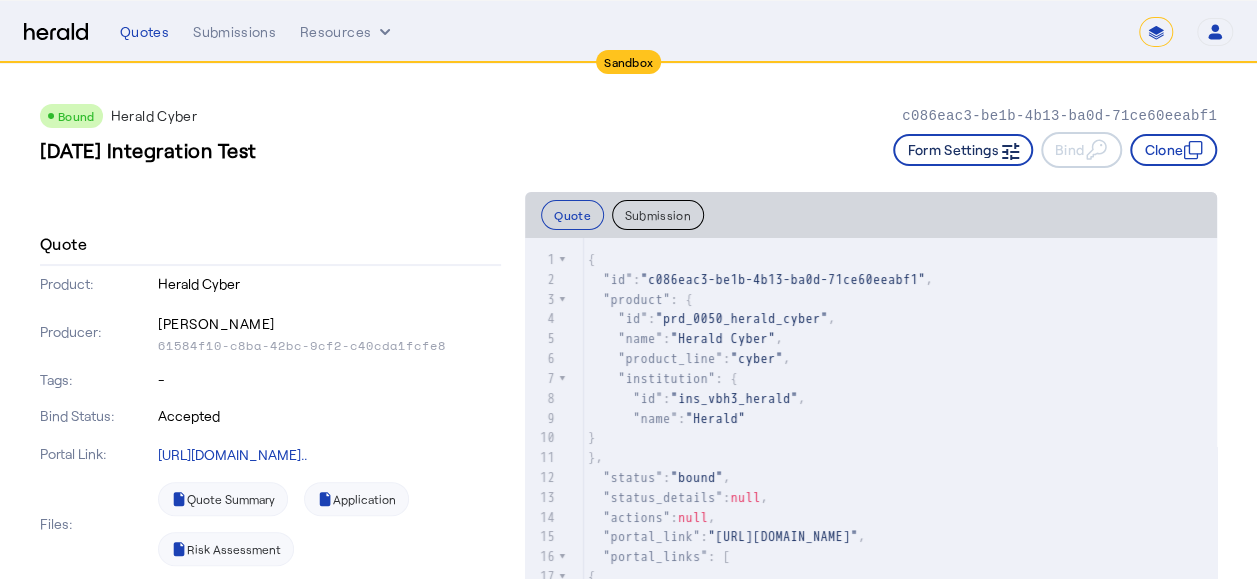 click on "Form Settings" 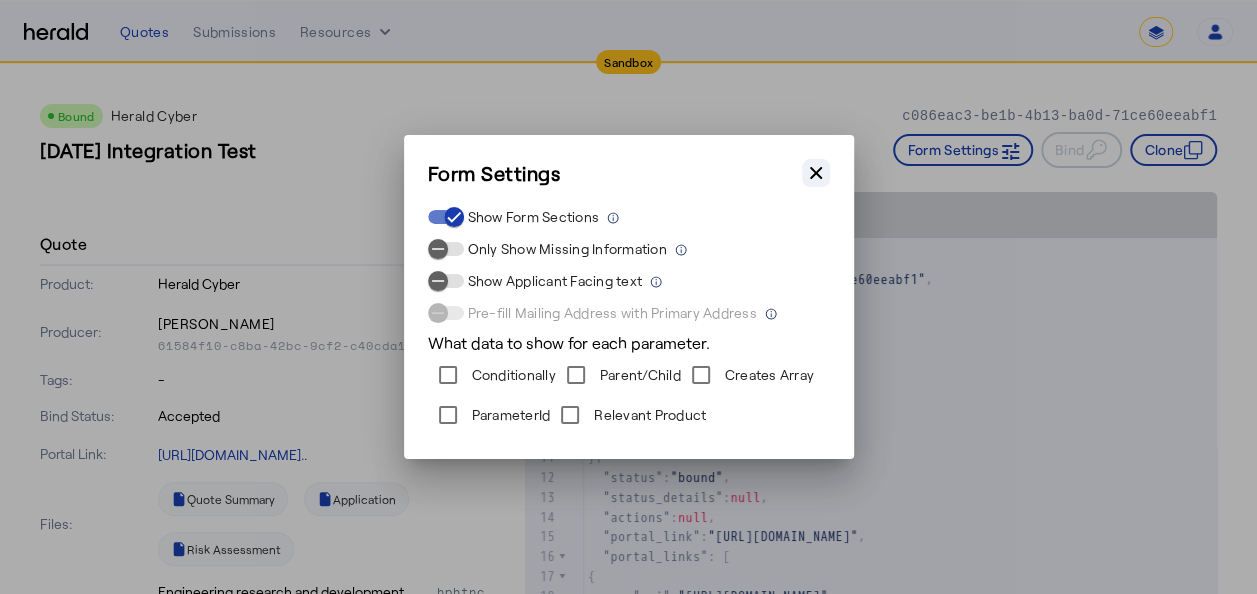click 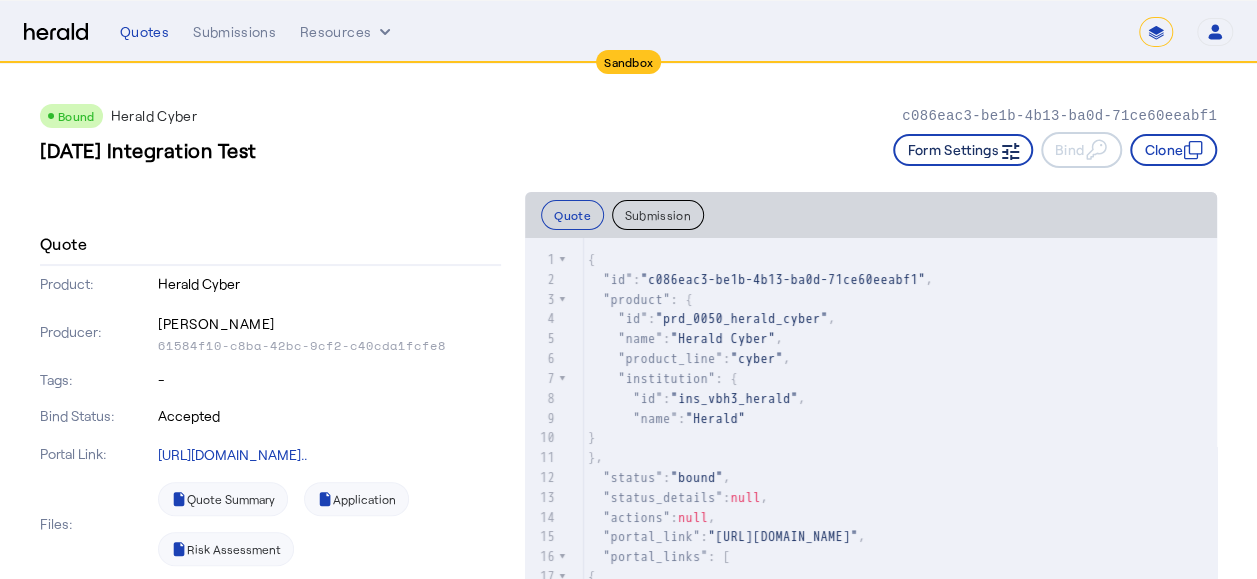 click on "Form Settings" 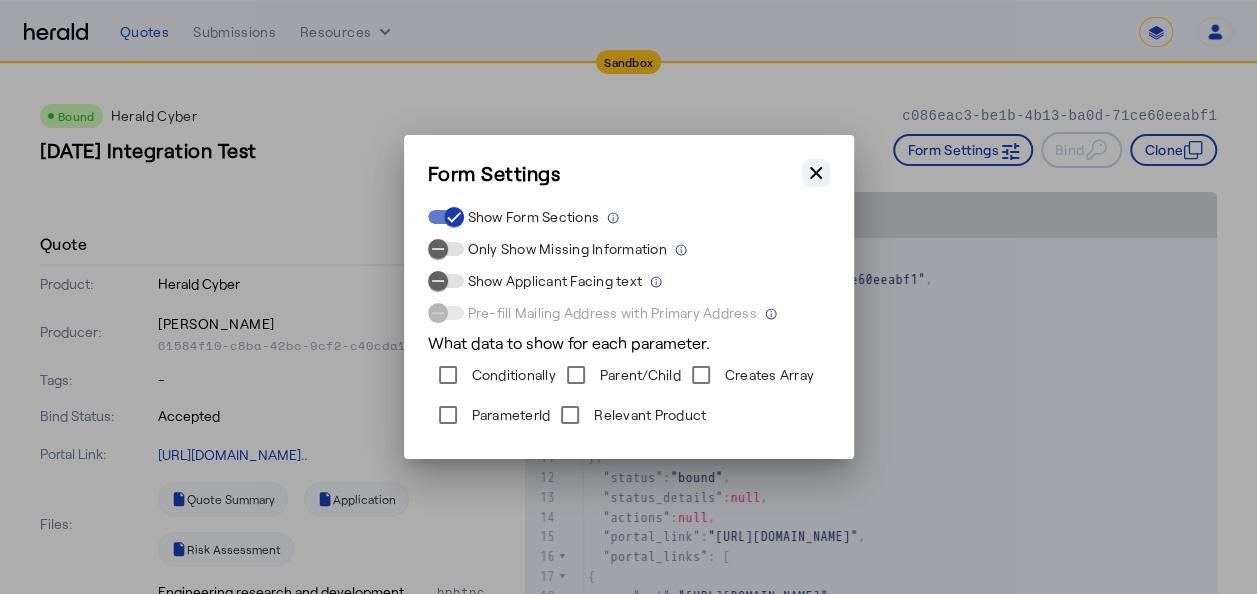 click on "Close modal" at bounding box center (816, 173) 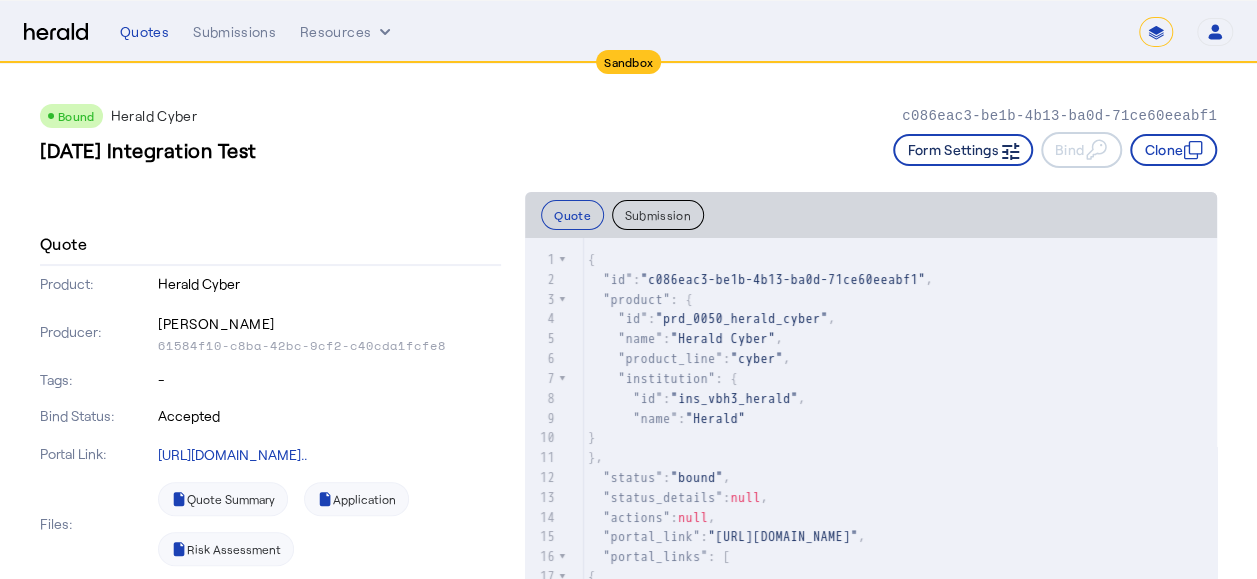 click on "Form Settings" 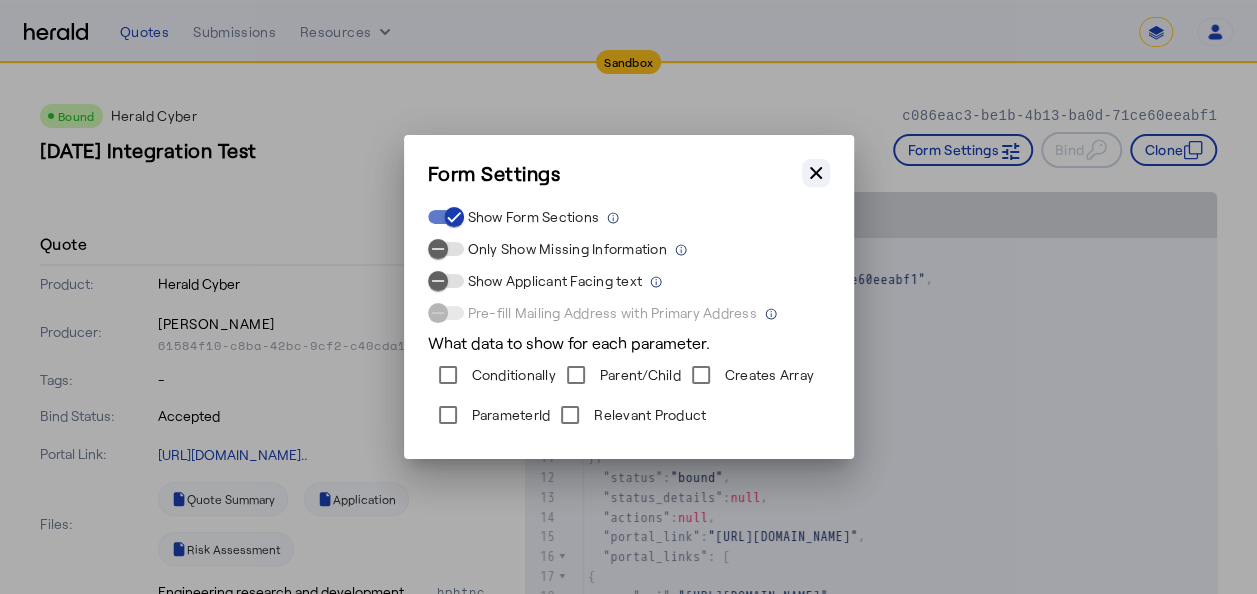 click 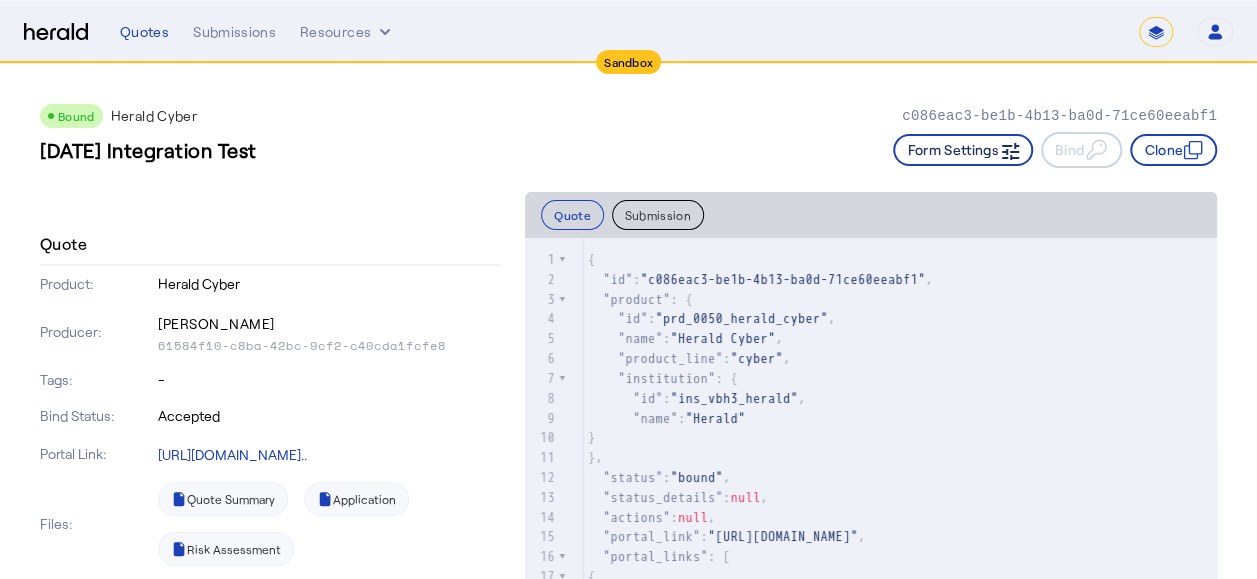 click on "Form Settings" 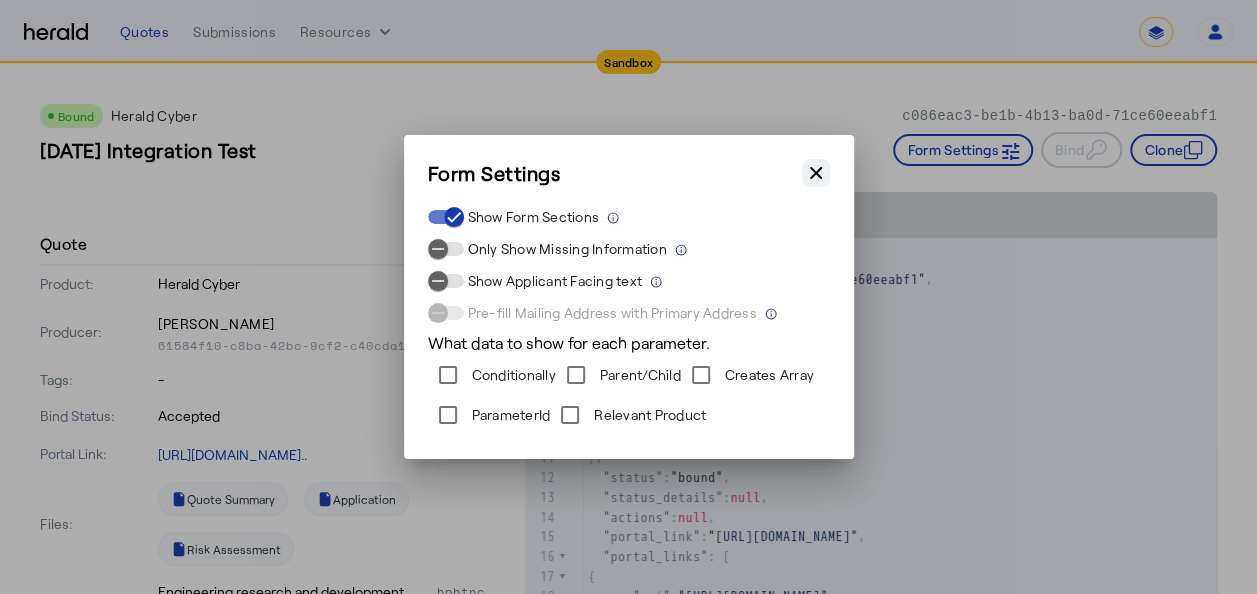 click 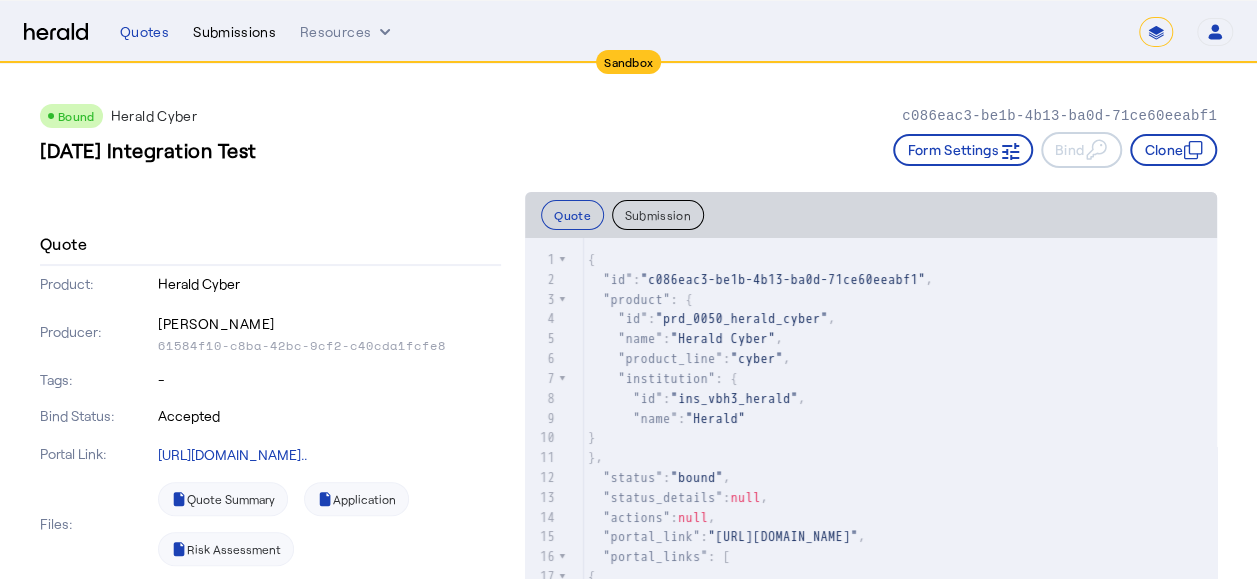 click on "Submissions" at bounding box center [234, 32] 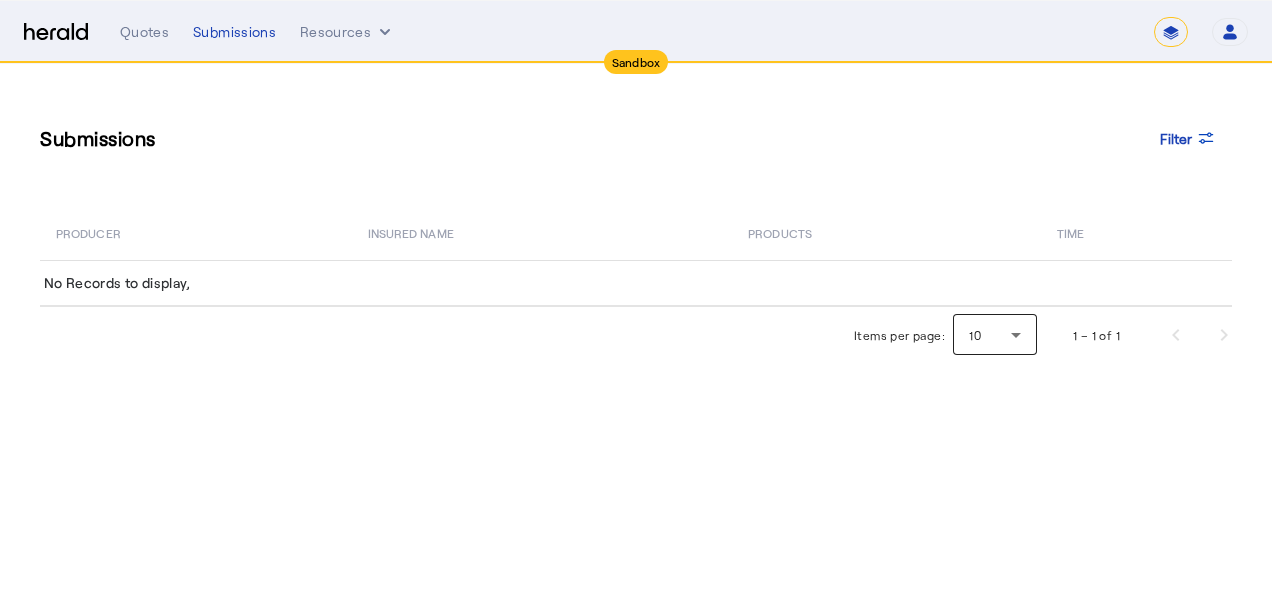 click on "10" at bounding box center [990, 335] 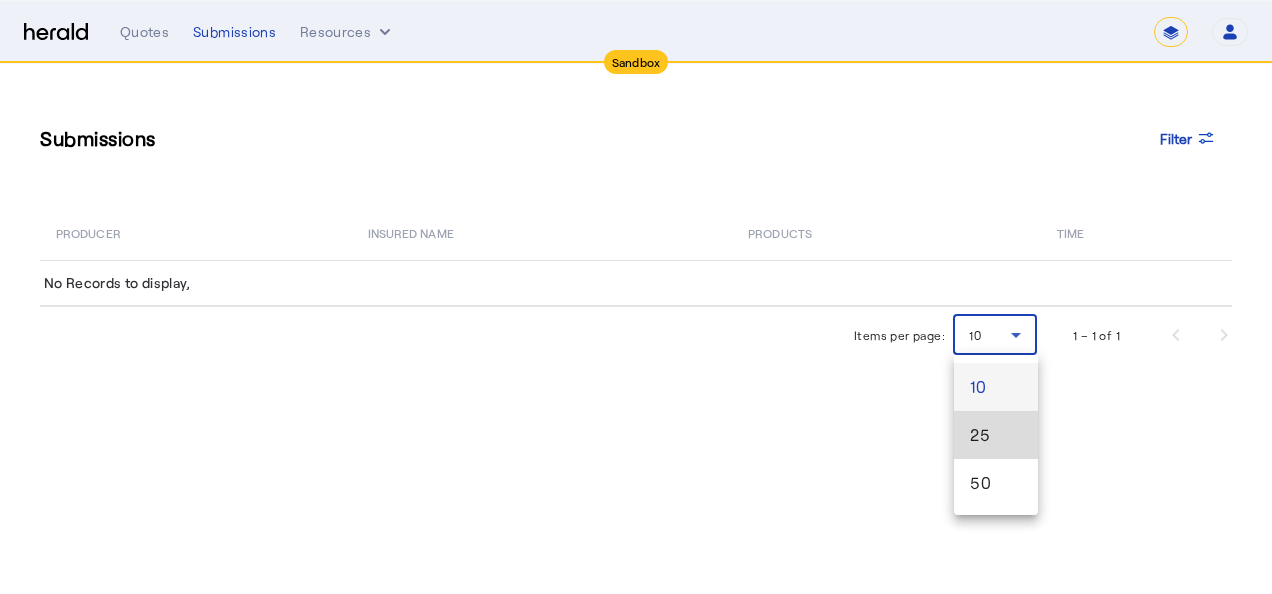 click on "25" at bounding box center (996, 435) 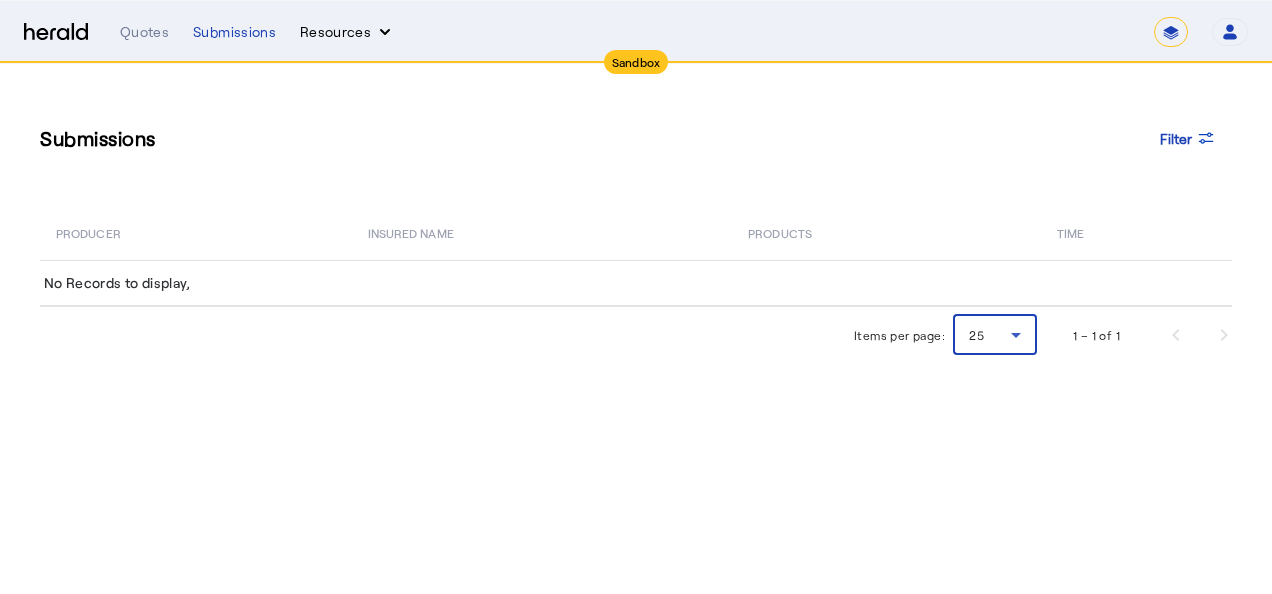 click on "Resources" at bounding box center (347, 32) 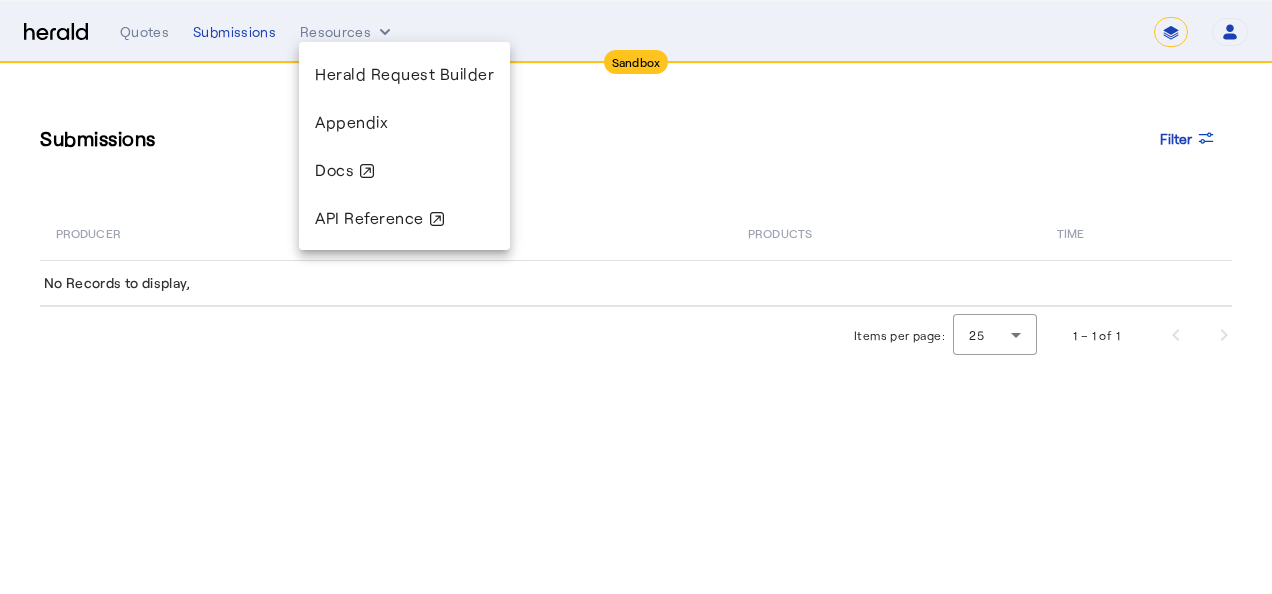 drag, startPoint x: 352, startPoint y: 163, endPoint x: 354, endPoint y: 244, distance: 81.02469 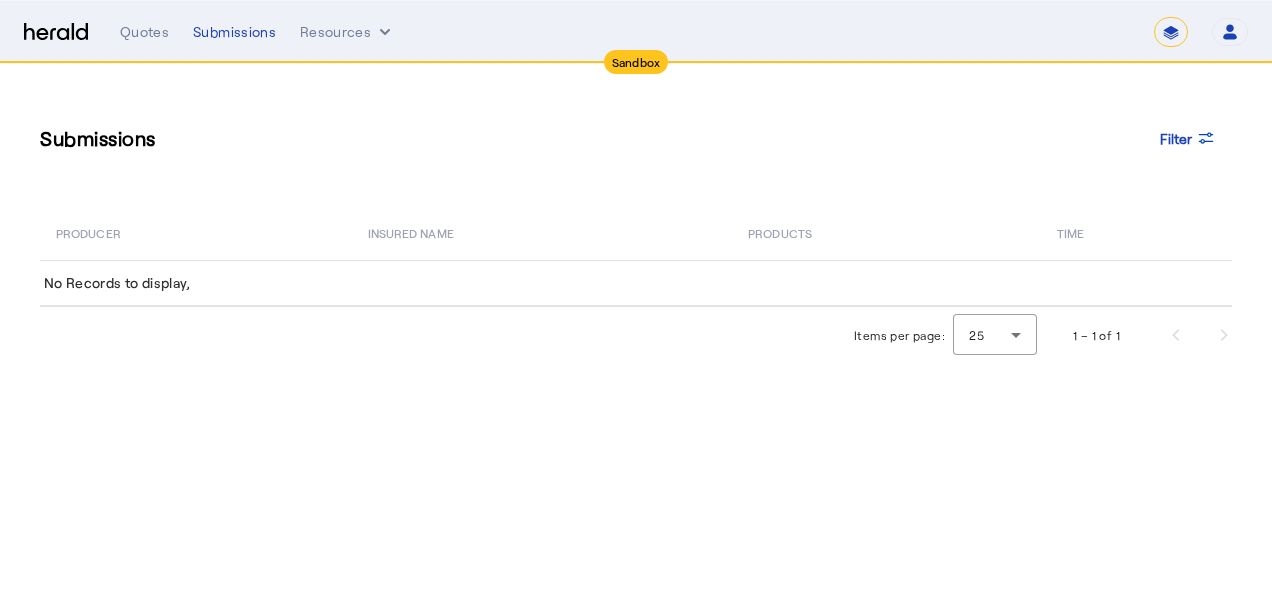 click on "Insured Name" at bounding box center (542, 232) 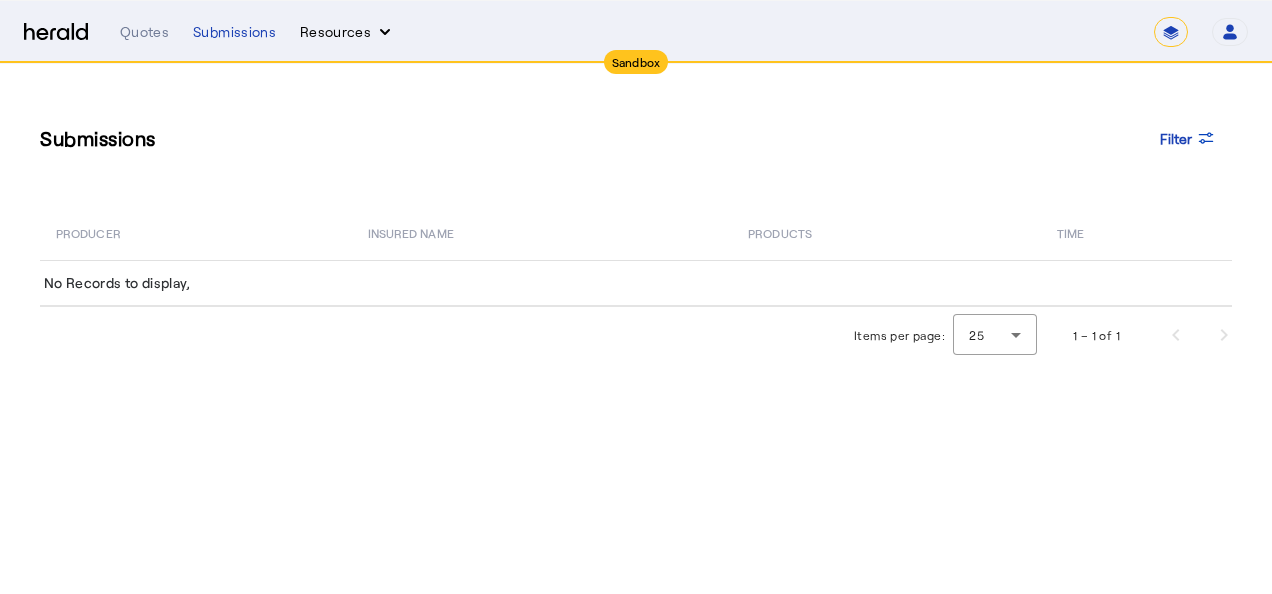 click on "Resources" at bounding box center (347, 32) 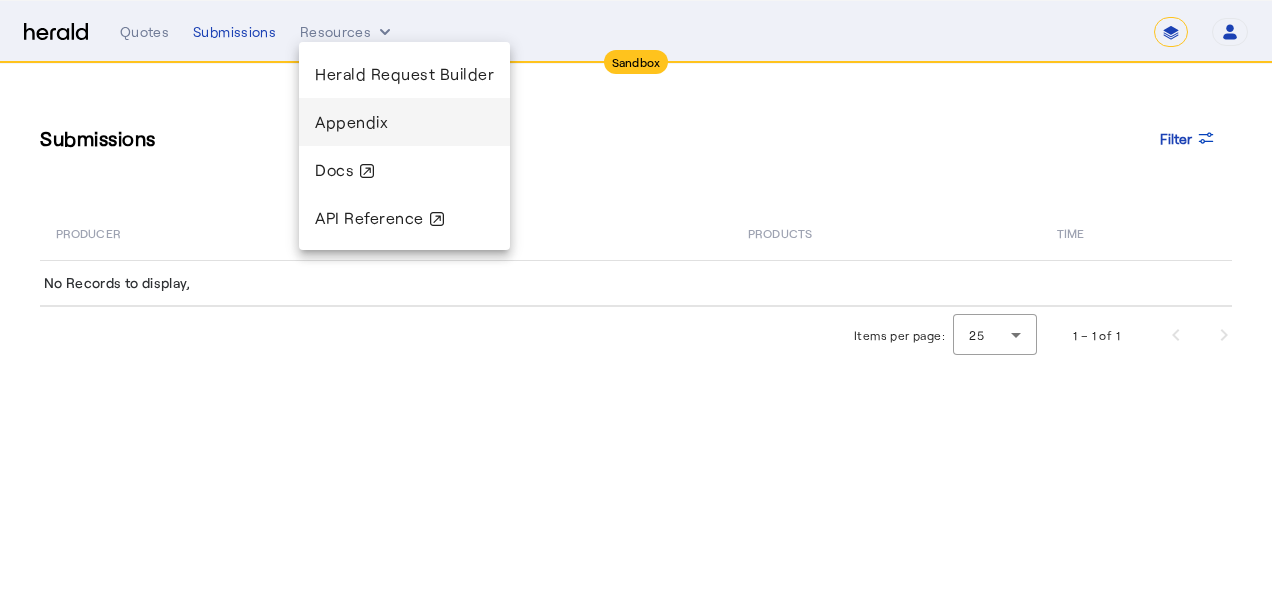 click on "Appendix" at bounding box center [404, 122] 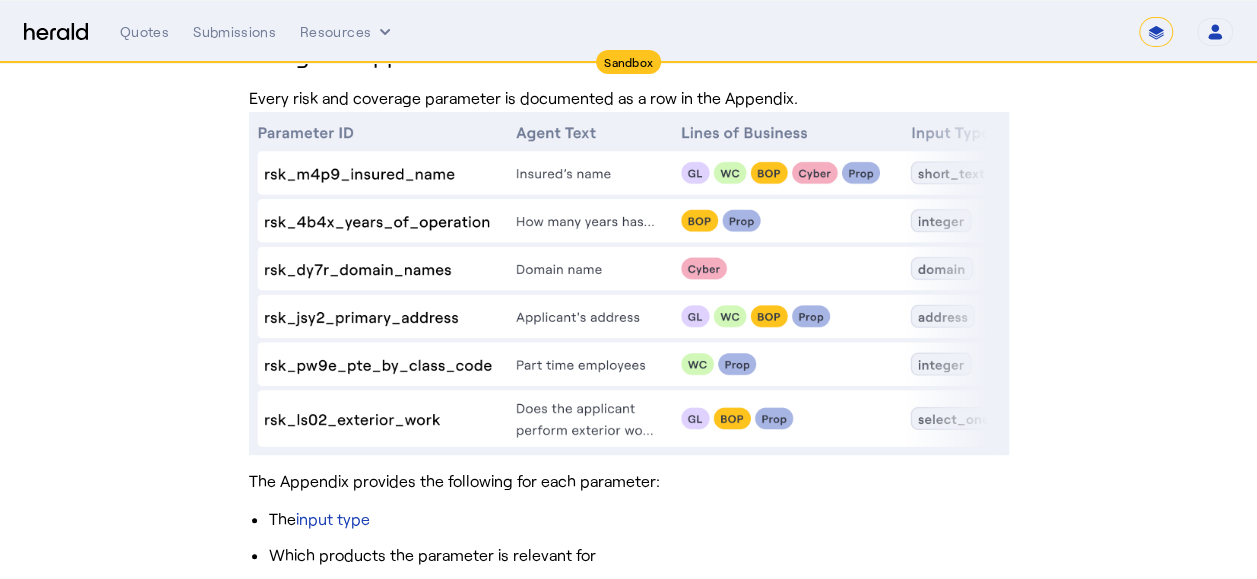 scroll, scrollTop: 1071, scrollLeft: 0, axis: vertical 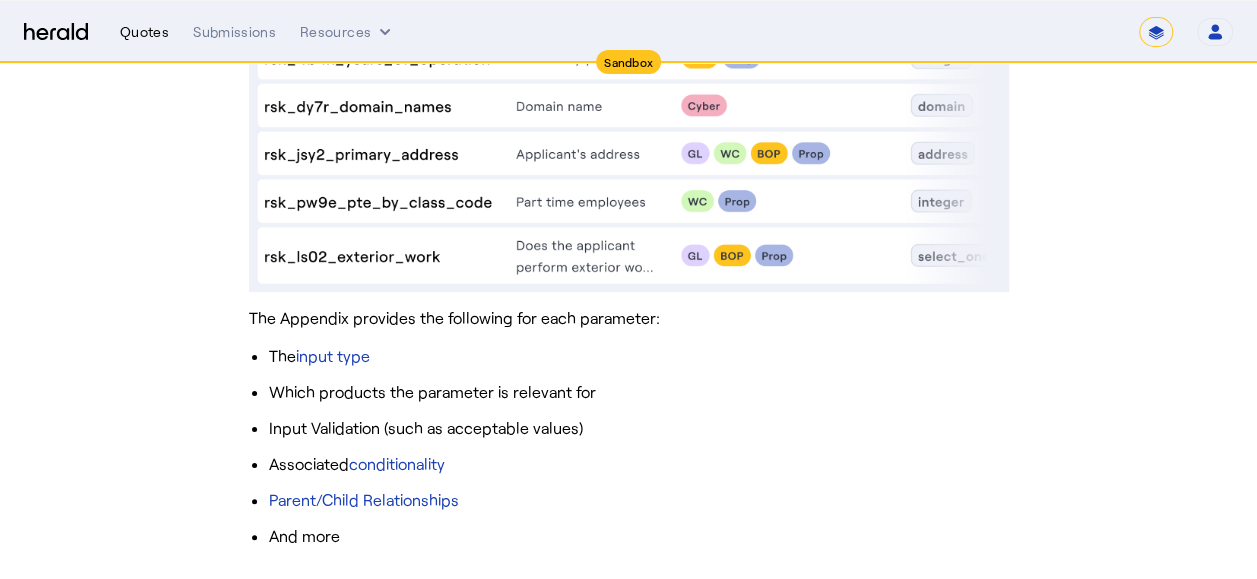 click on "Quotes" at bounding box center [144, 32] 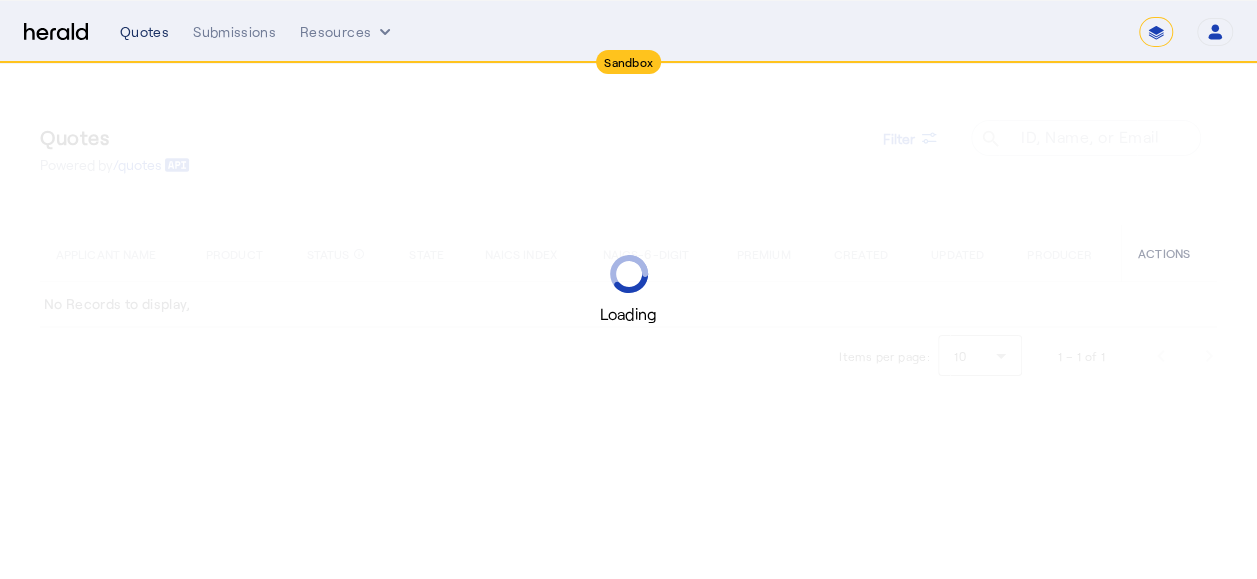 scroll, scrollTop: 0, scrollLeft: 0, axis: both 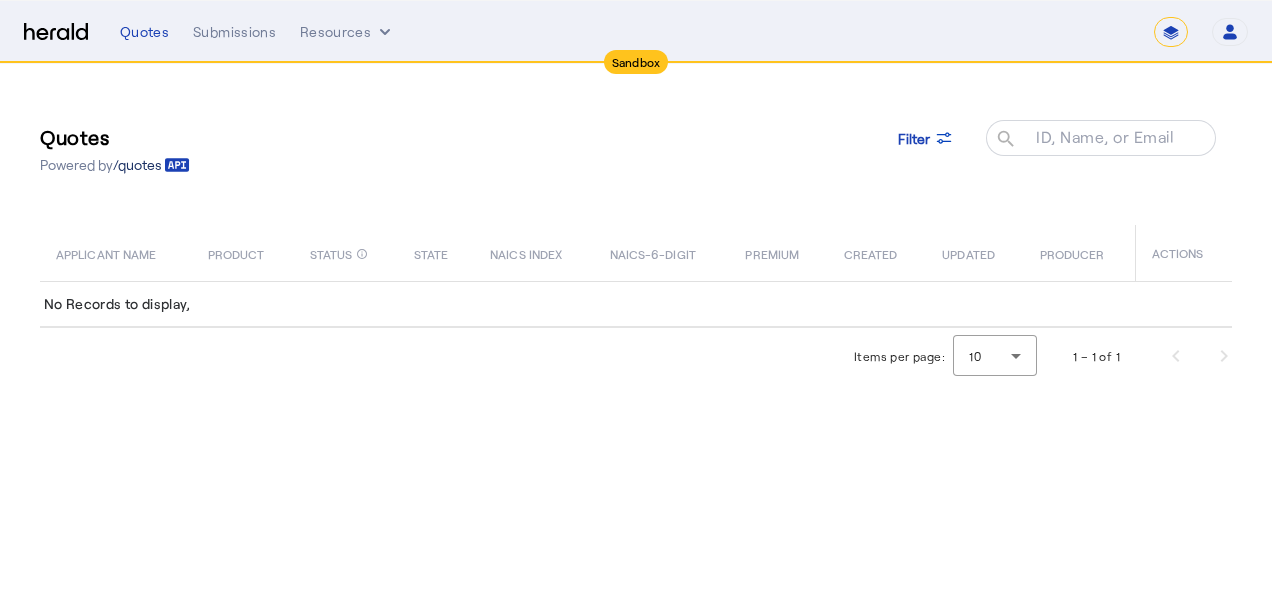 click on "/quotes" 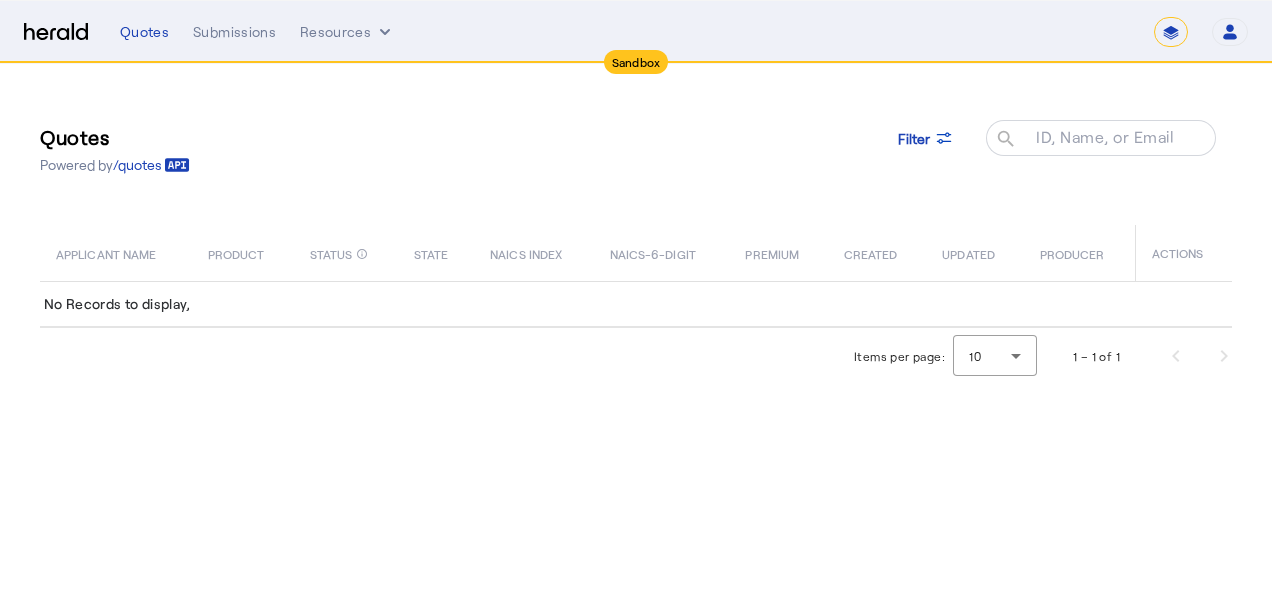 click on "Menu
Quotes   Submissions   Resources
*******
Open user menu  [PERSON_NAME]   Herald API  Profile Manage Team Envrionments Log Out" at bounding box center [636, 32] 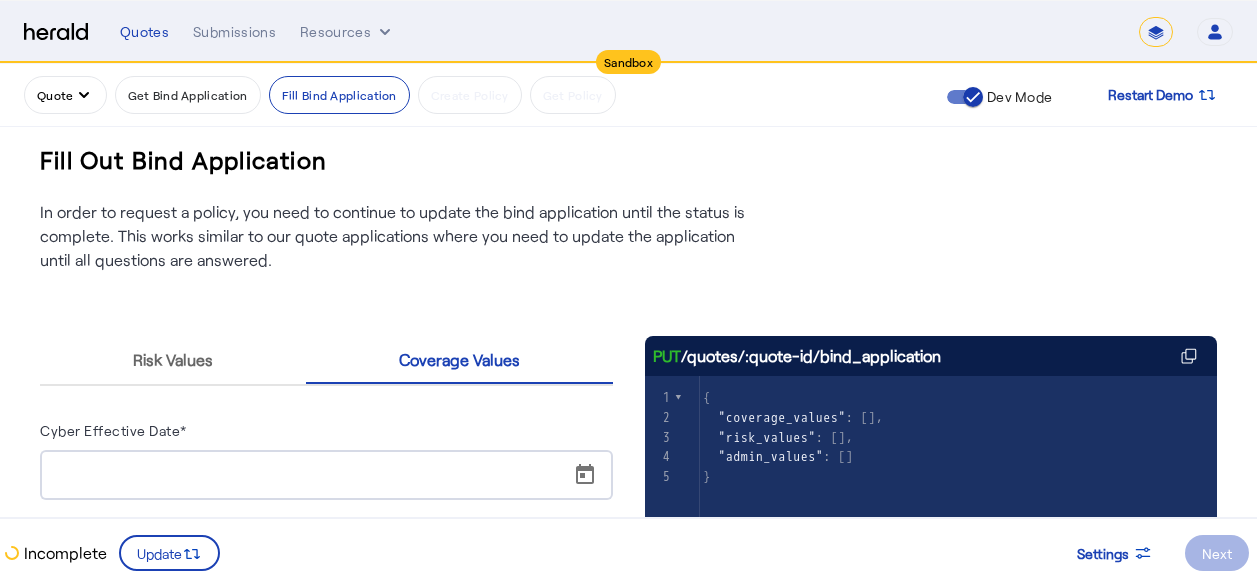 scroll, scrollTop: 0, scrollLeft: 0, axis: both 